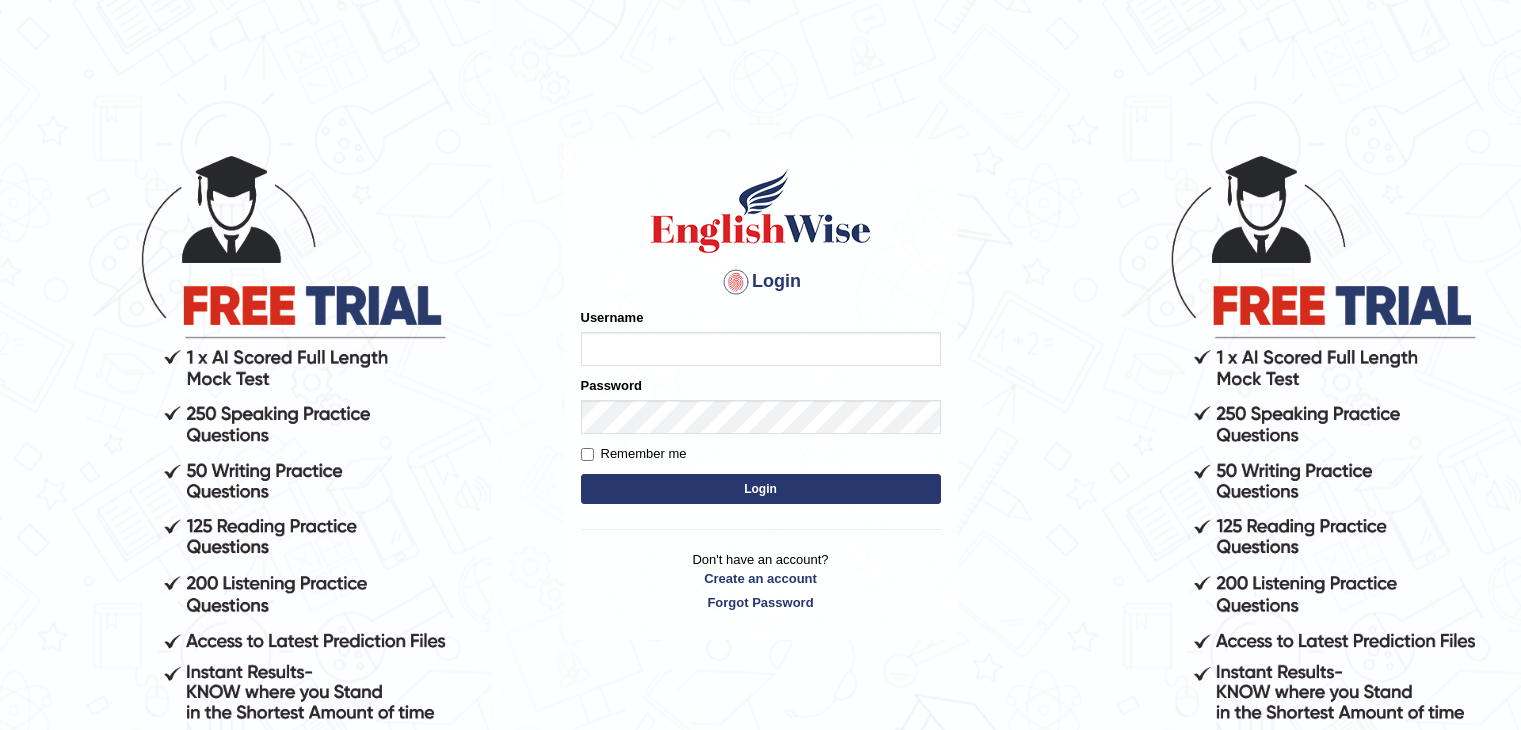 scroll, scrollTop: 0, scrollLeft: 0, axis: both 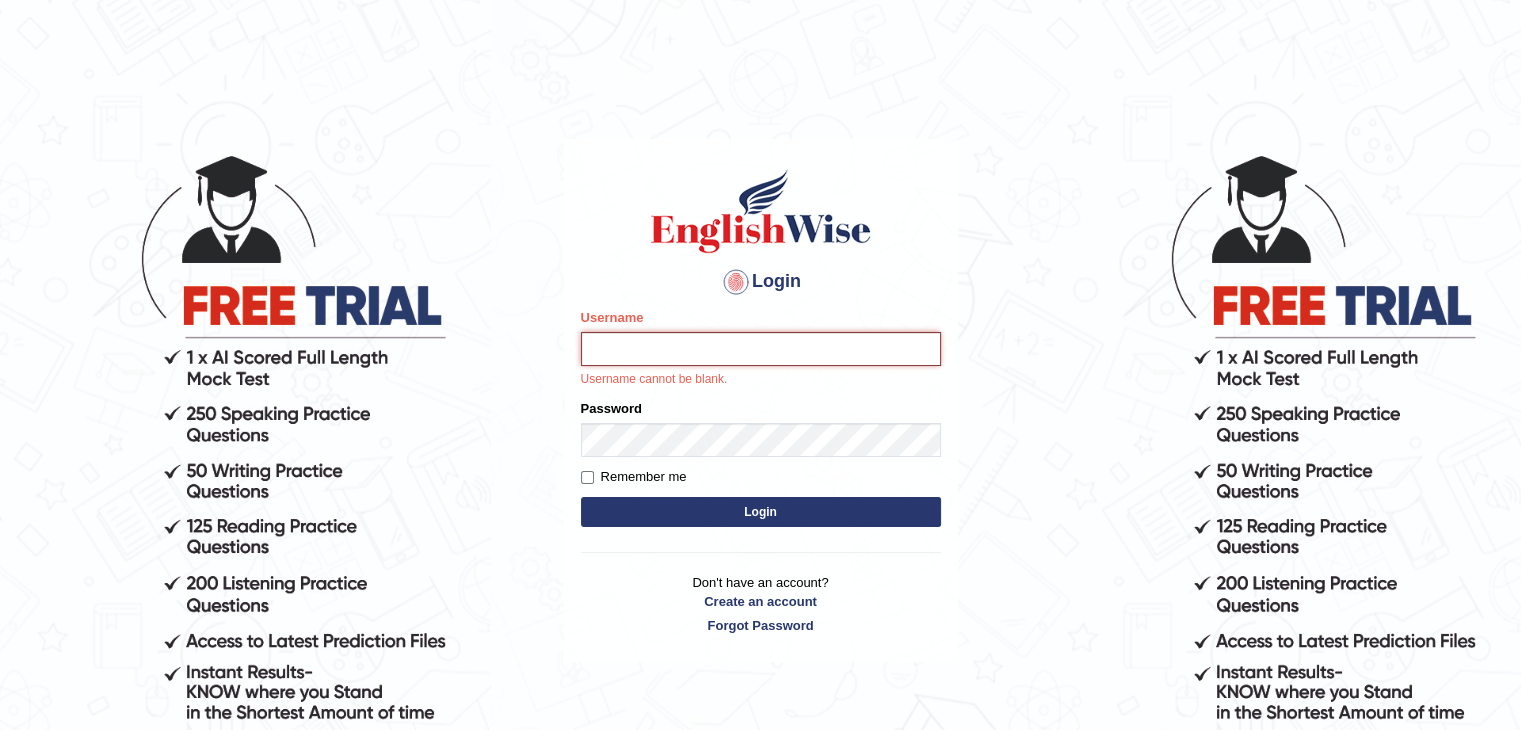 click on "Username" at bounding box center [761, 349] 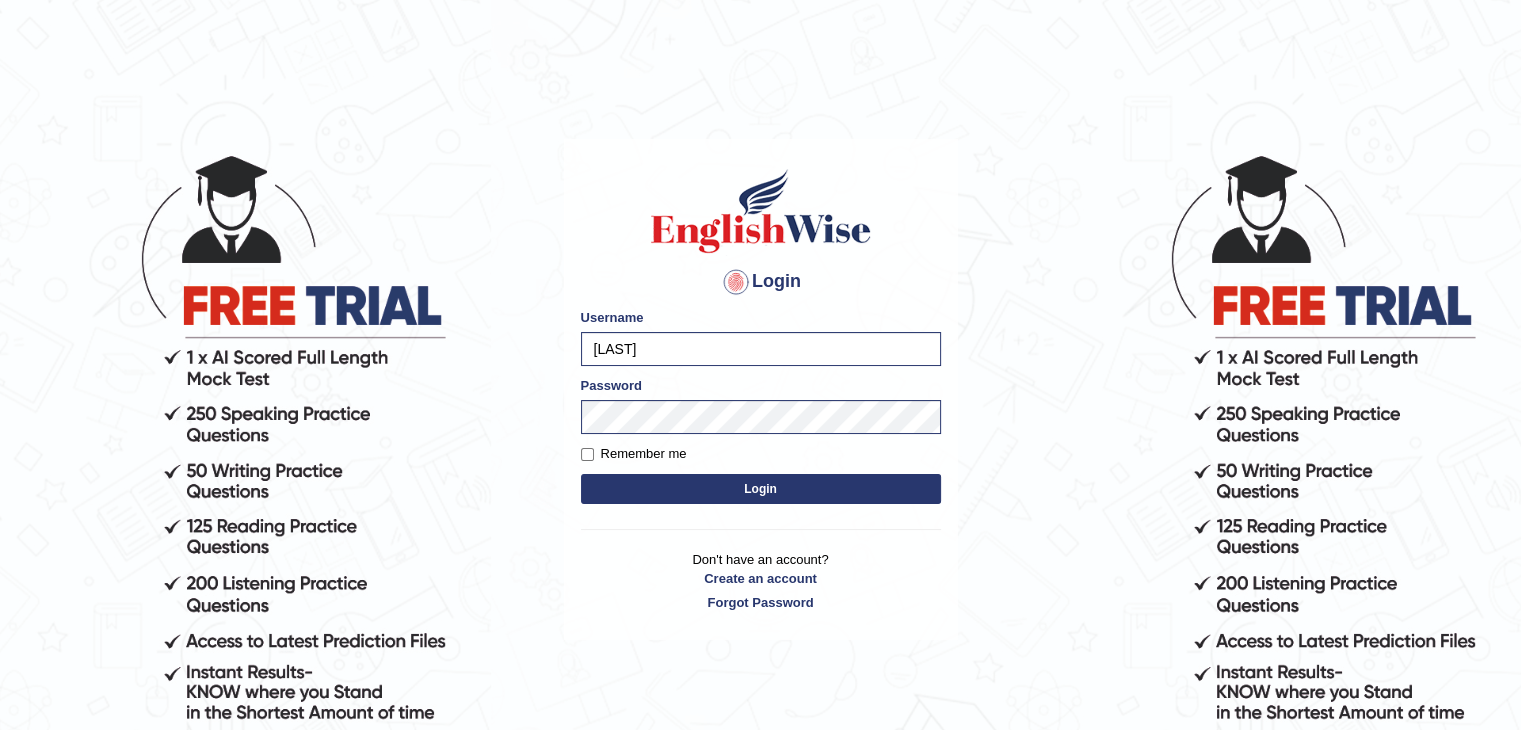 click on "Login" at bounding box center (761, 489) 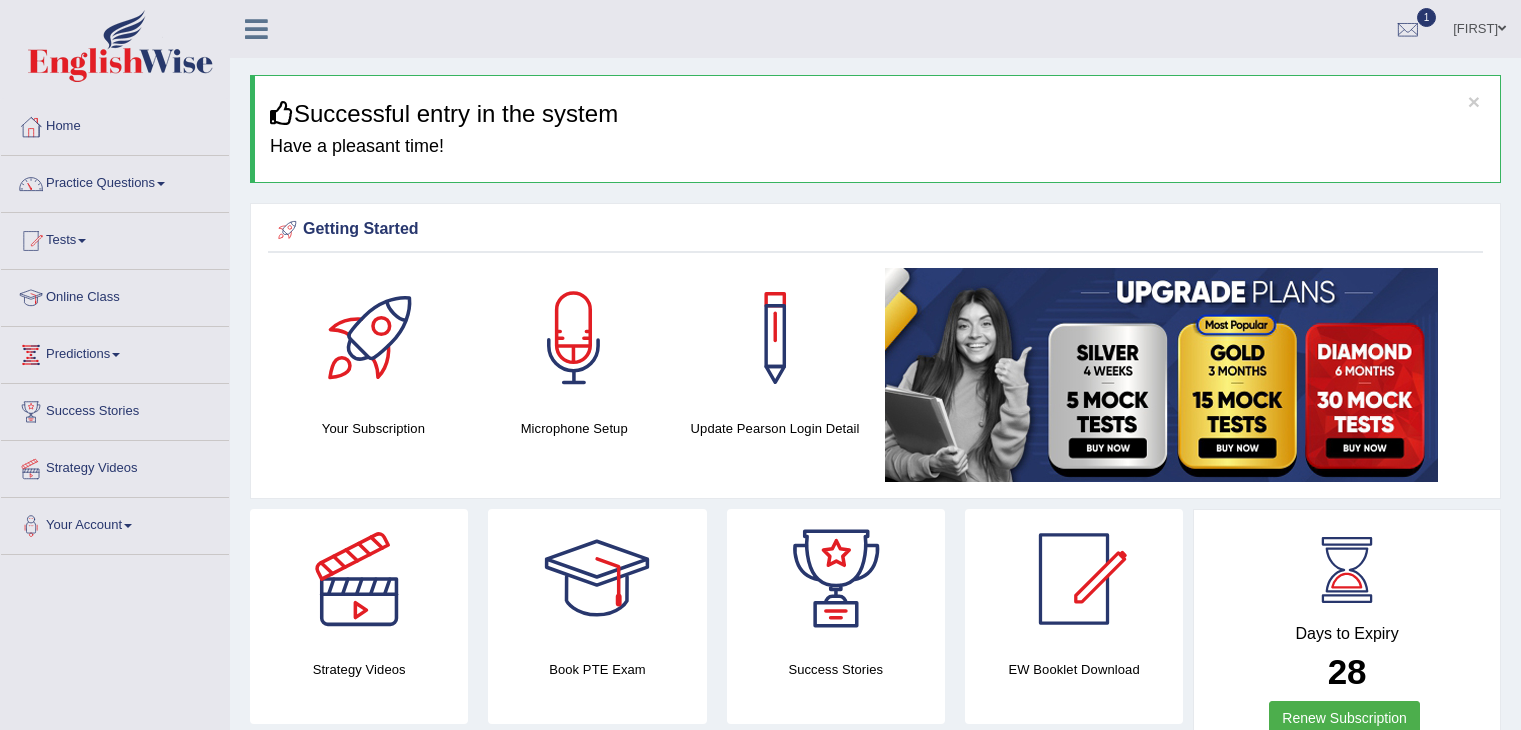 scroll, scrollTop: 0, scrollLeft: 0, axis: both 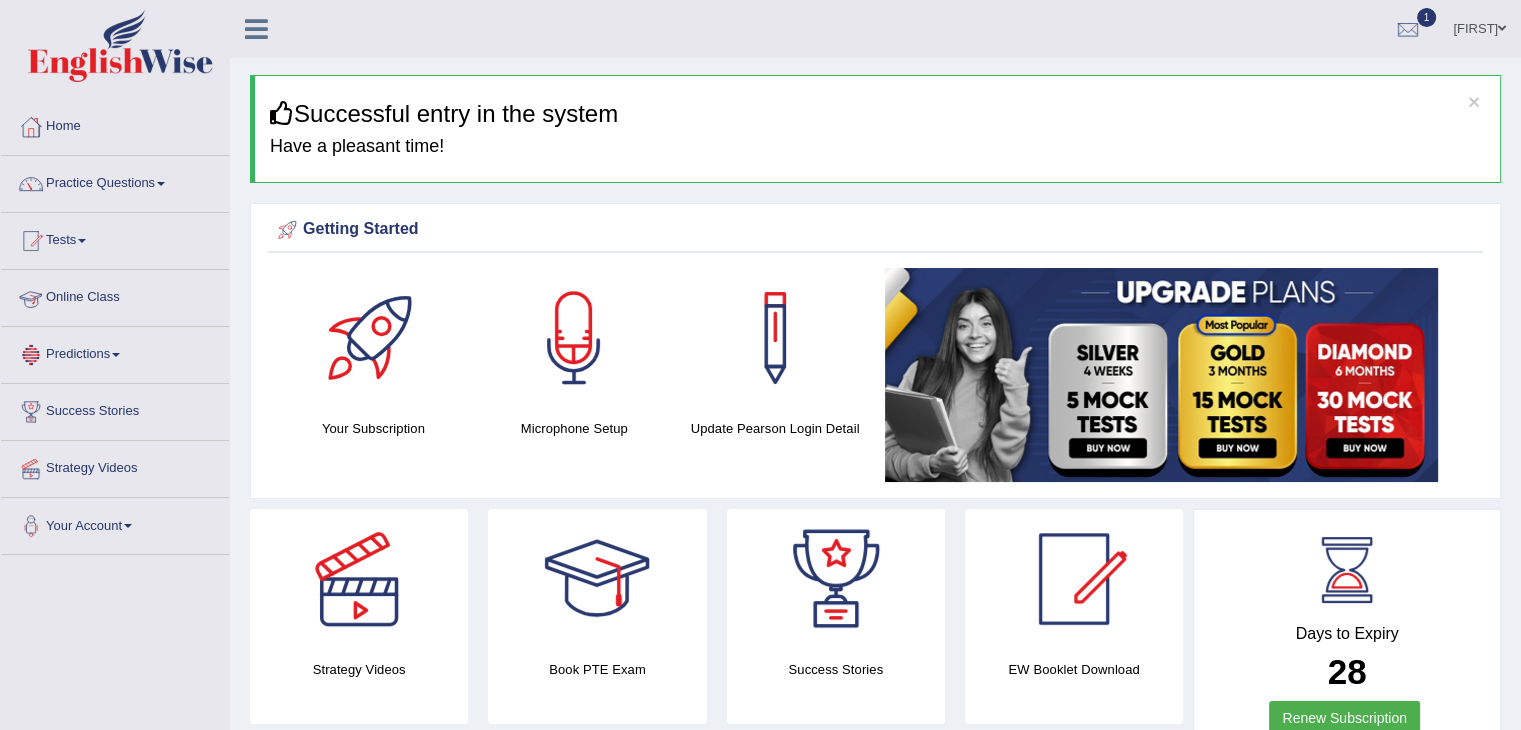 click on "Online Class" at bounding box center [115, 295] 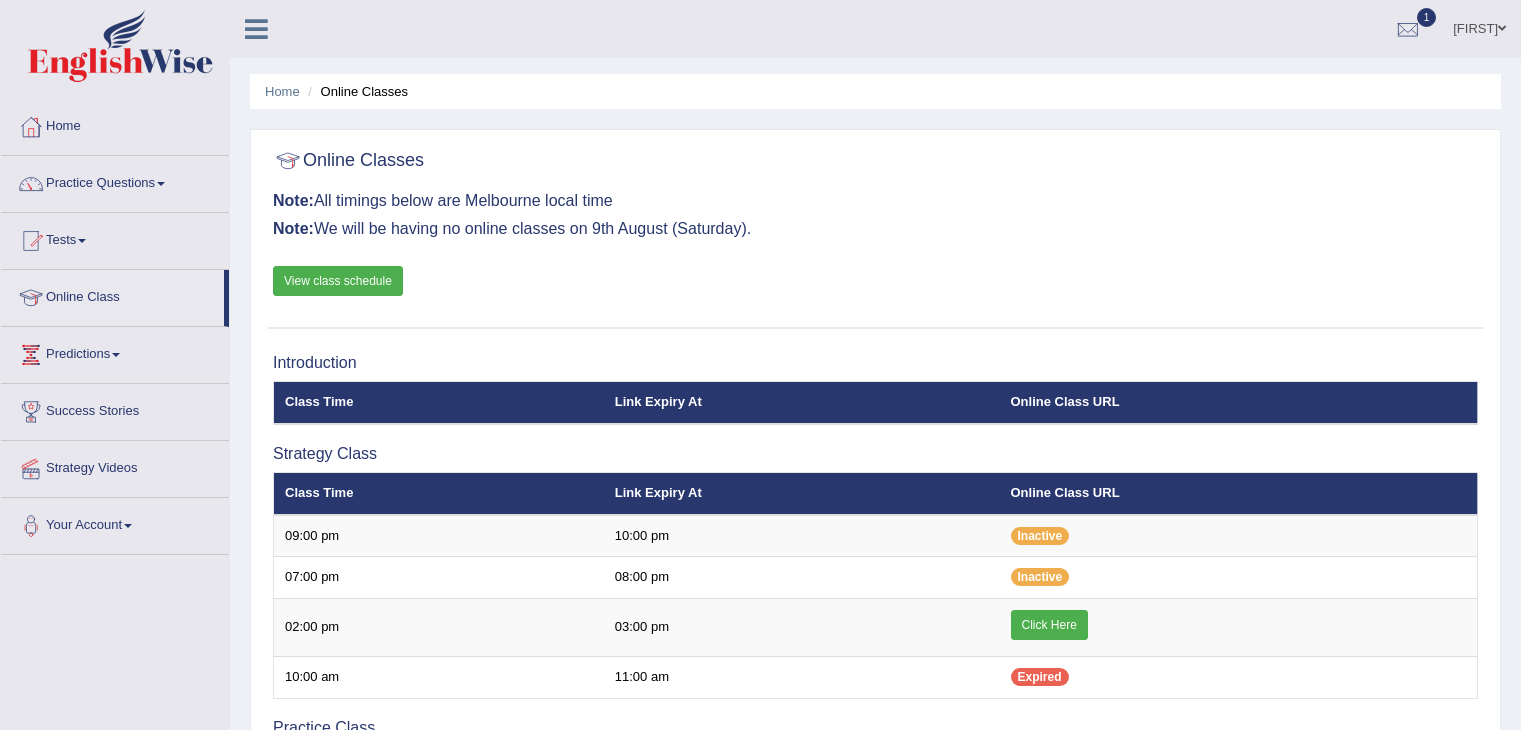 scroll, scrollTop: 0, scrollLeft: 0, axis: both 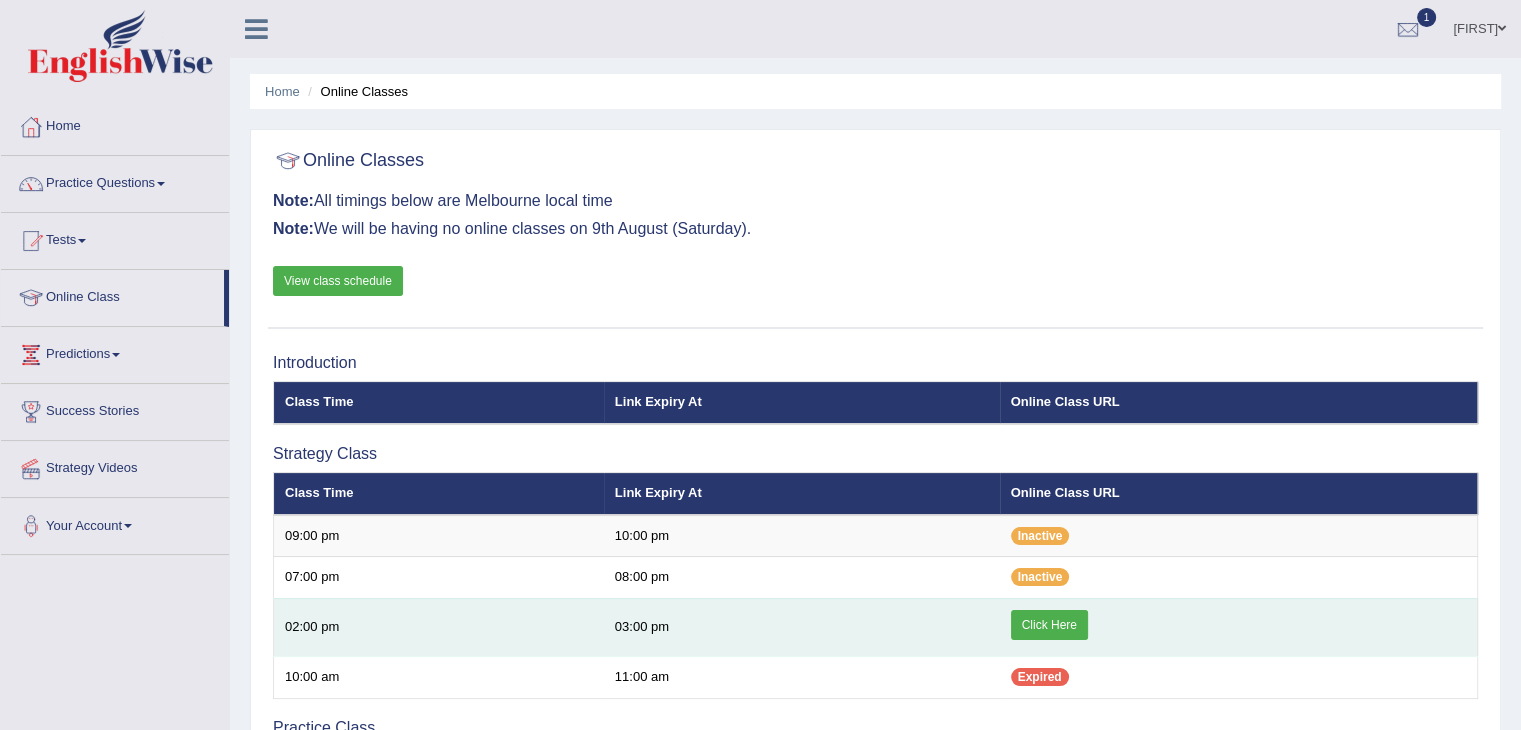 click on "Click Here" at bounding box center [1049, 625] 